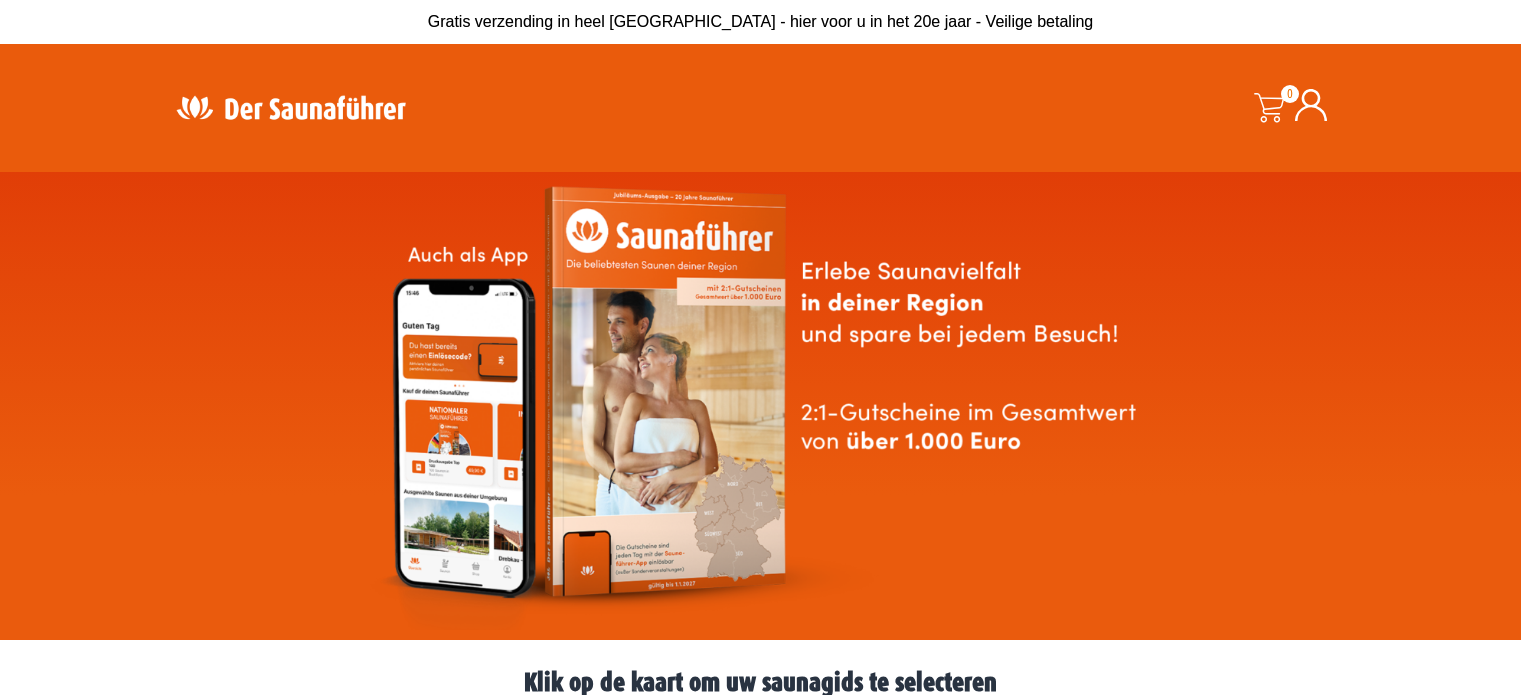 scroll, scrollTop: 0, scrollLeft: 0, axis: both 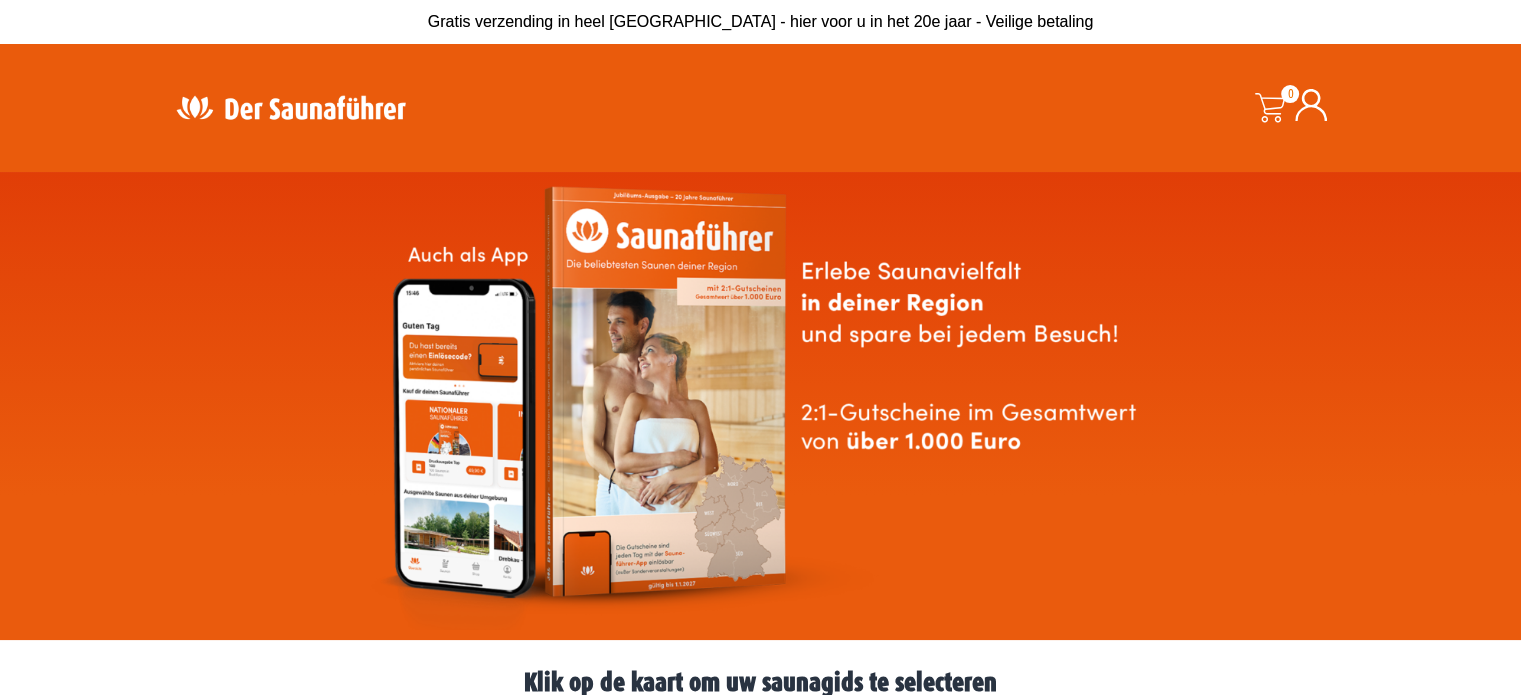 click at bounding box center (291, 107) 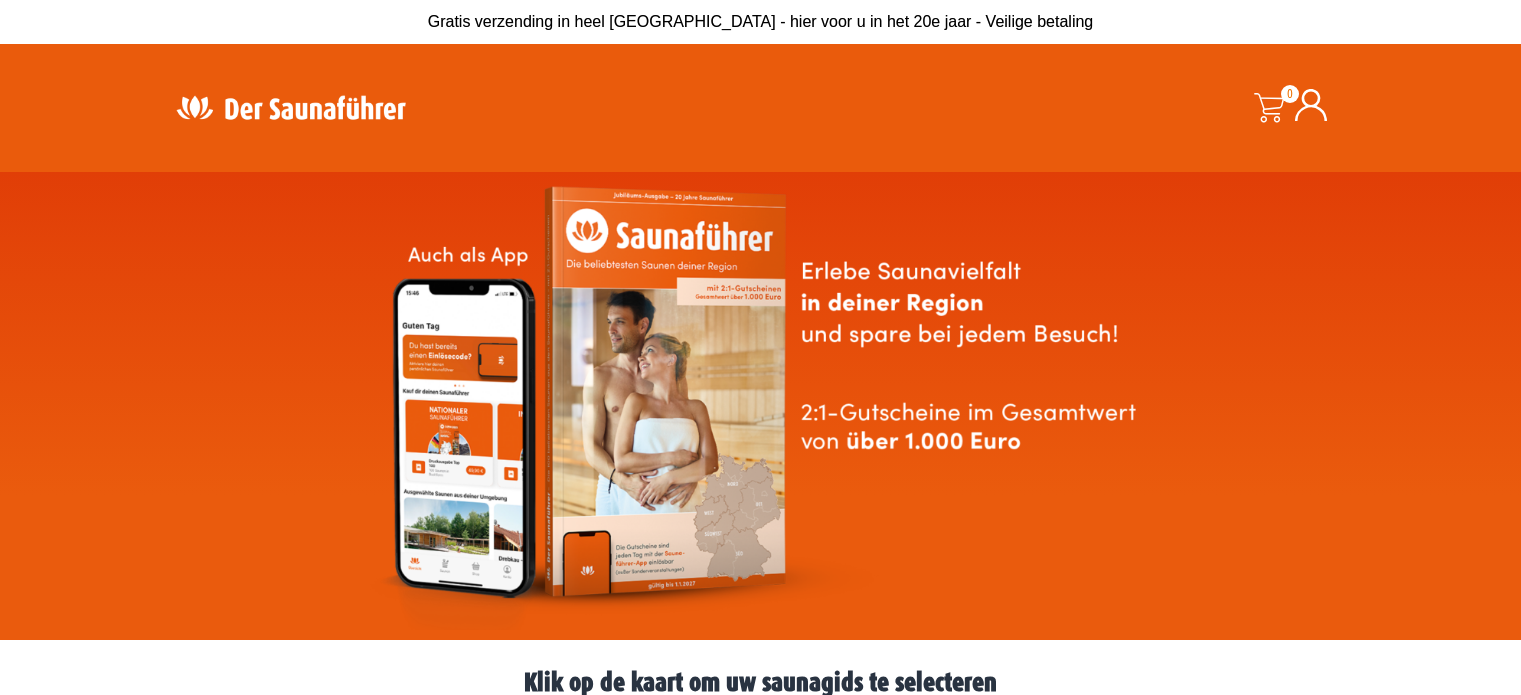 scroll, scrollTop: 0, scrollLeft: 0, axis: both 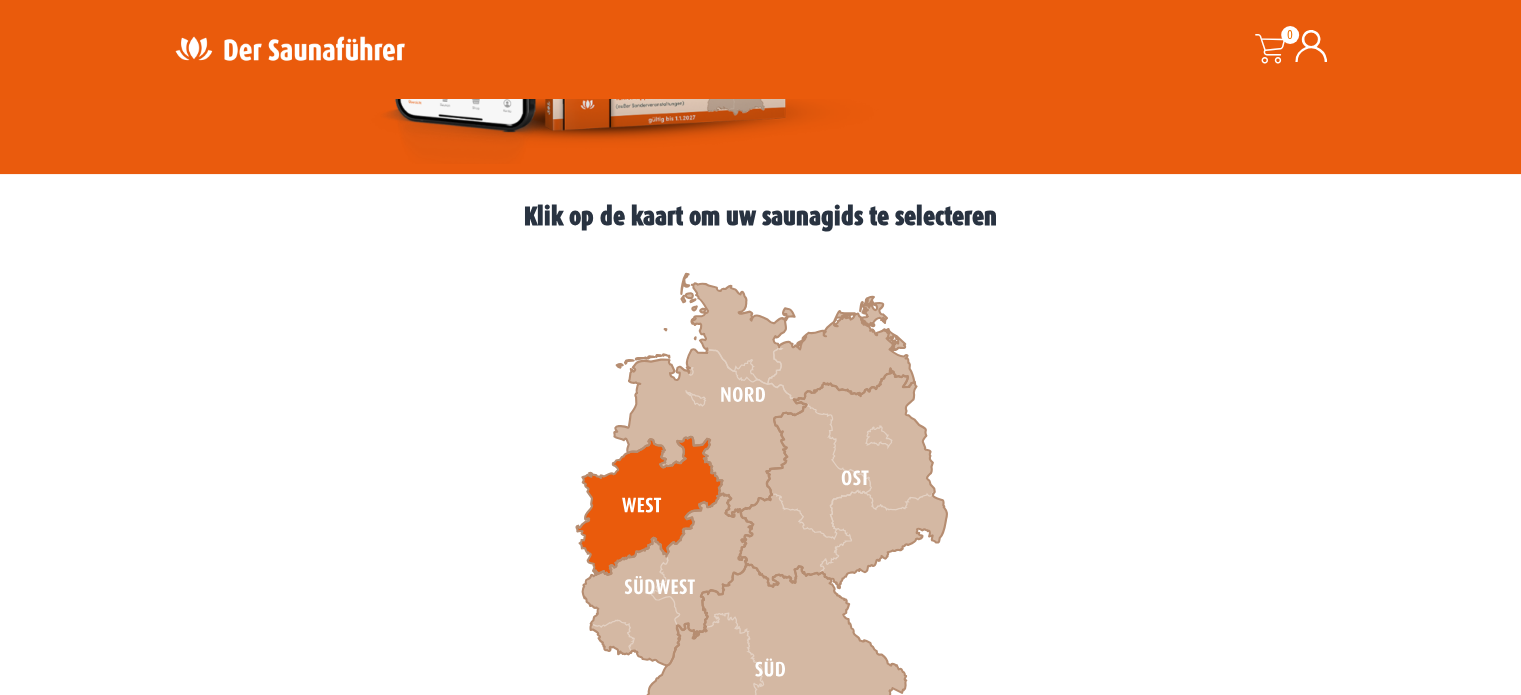 click 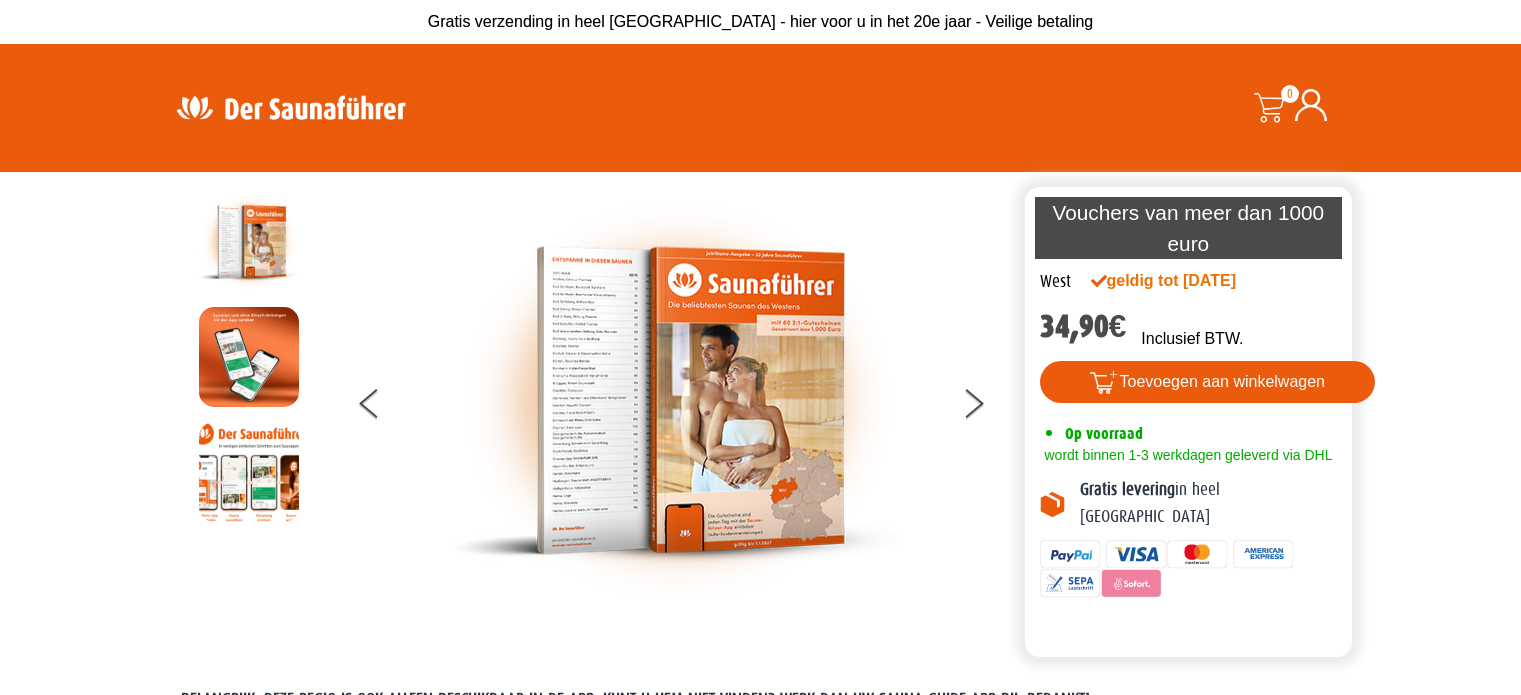 scroll, scrollTop: 0, scrollLeft: 0, axis: both 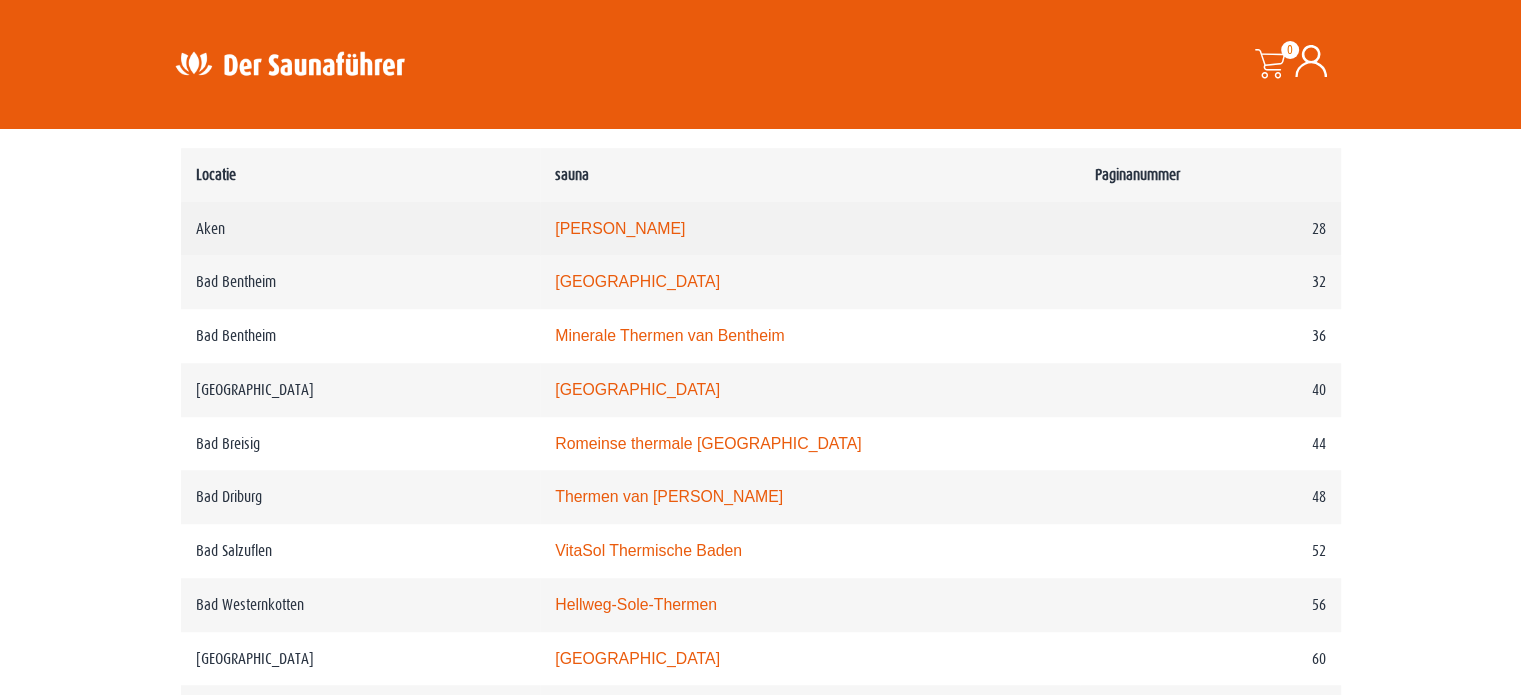 click on "Carolus Thermen" at bounding box center (620, 228) 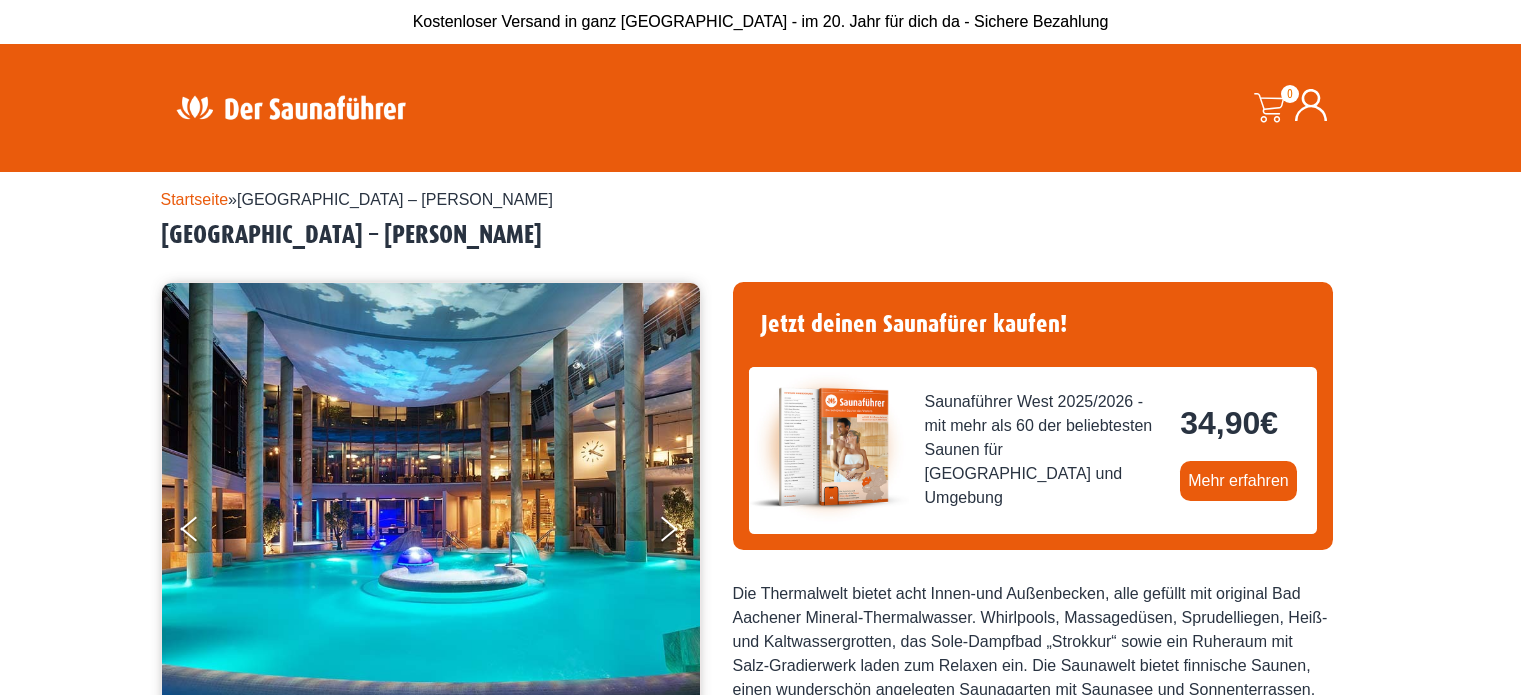 scroll, scrollTop: 0, scrollLeft: 0, axis: both 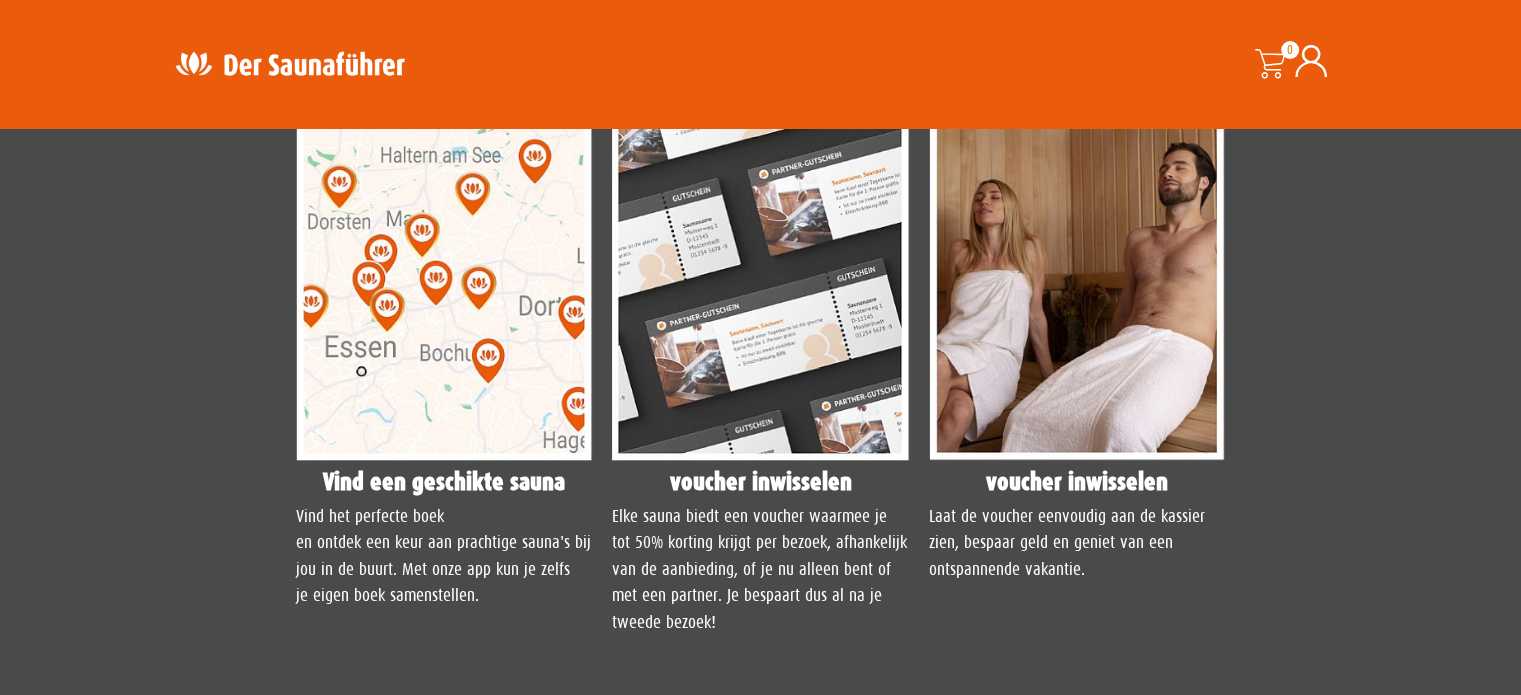 click on "Vind een geschikte sauna" at bounding box center (444, 482) 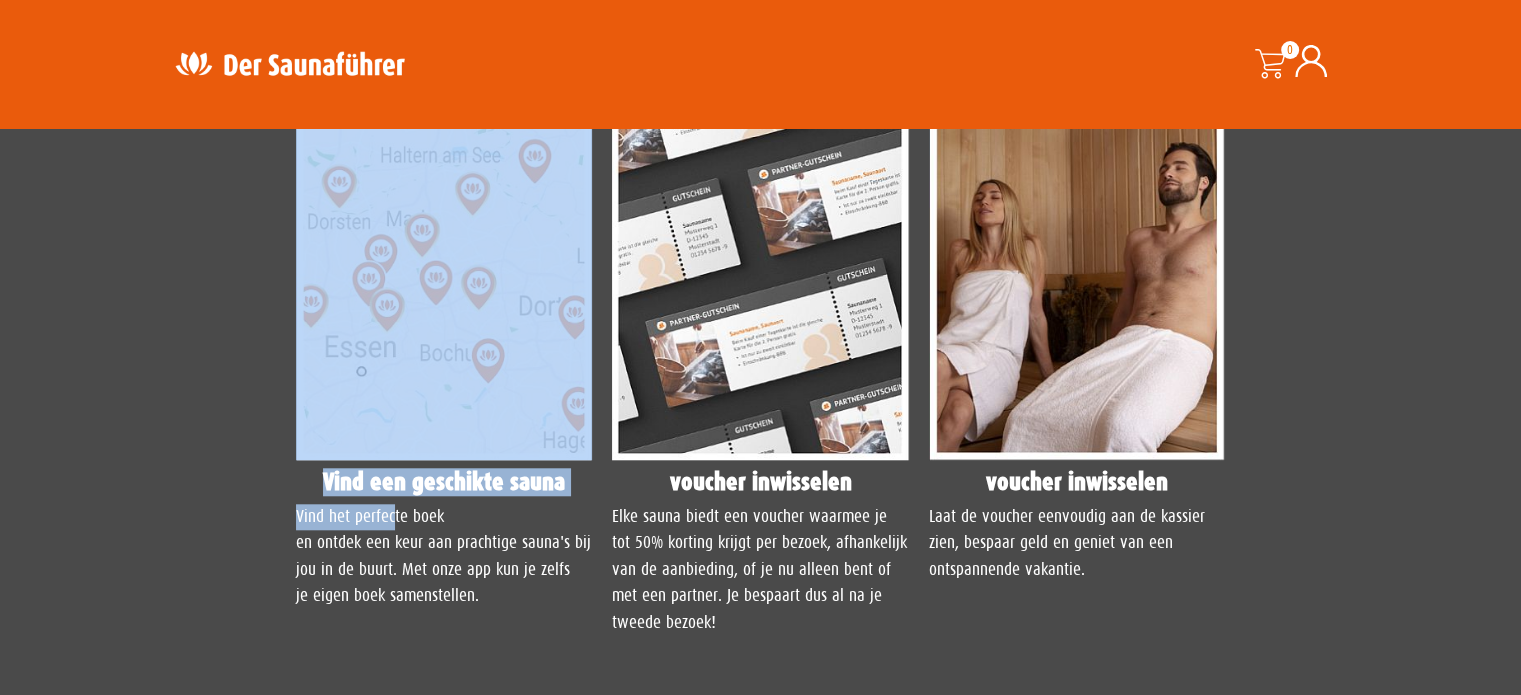 drag, startPoint x: 393, startPoint y: 518, endPoint x: 396, endPoint y: 359, distance: 159.0283 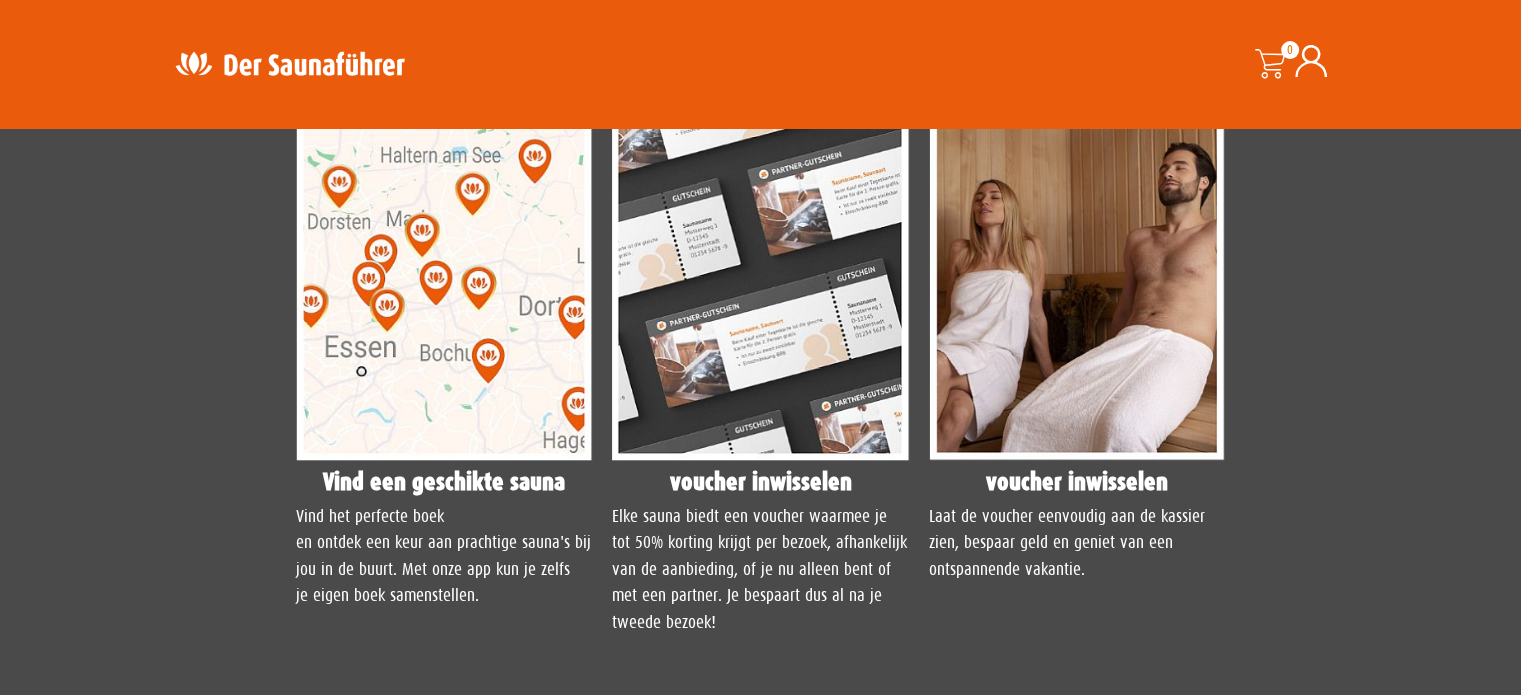 click on "Vind het perfecte boek  en ontdek een keur aan prachtige sauna's bij jou in de buurt. Met onze app kun je zelfs  je eigen boek samenstellen." at bounding box center [444, 557] 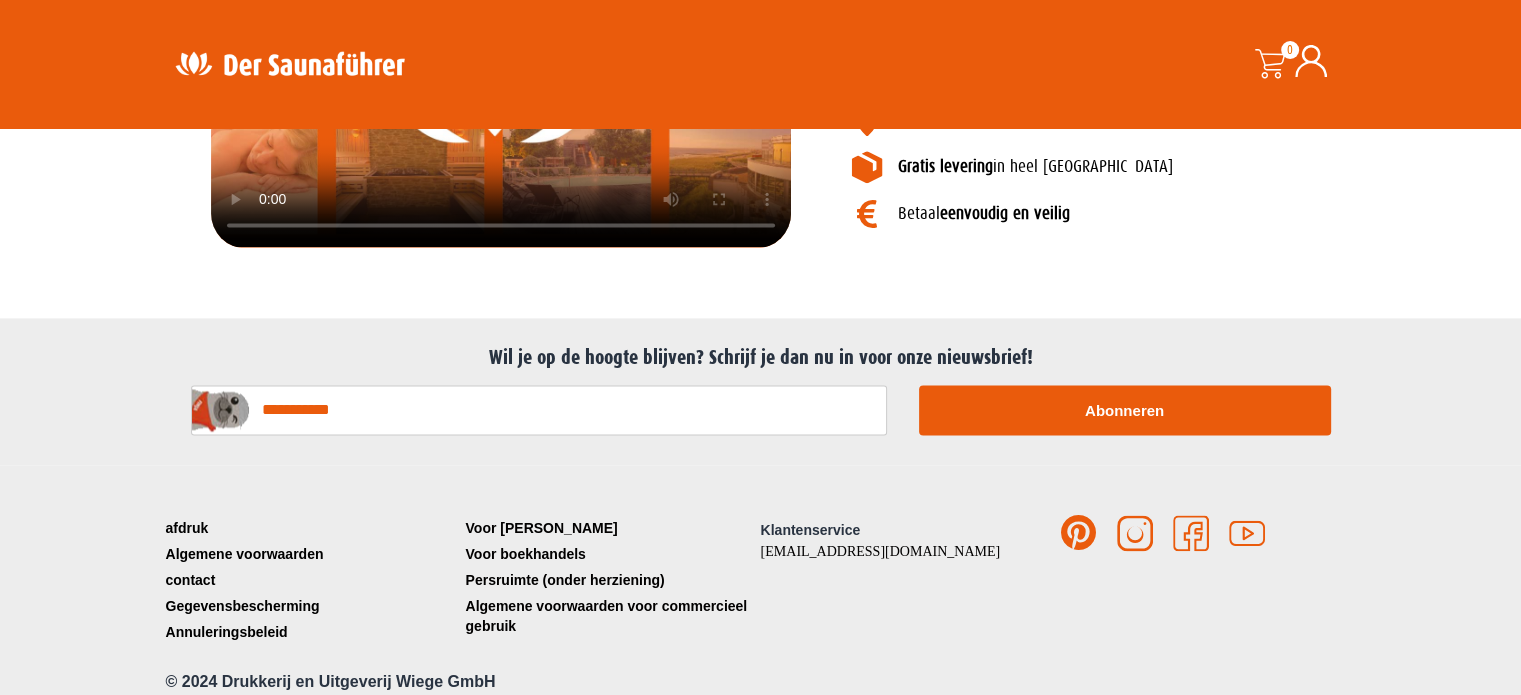 scroll, scrollTop: 2669, scrollLeft: 0, axis: vertical 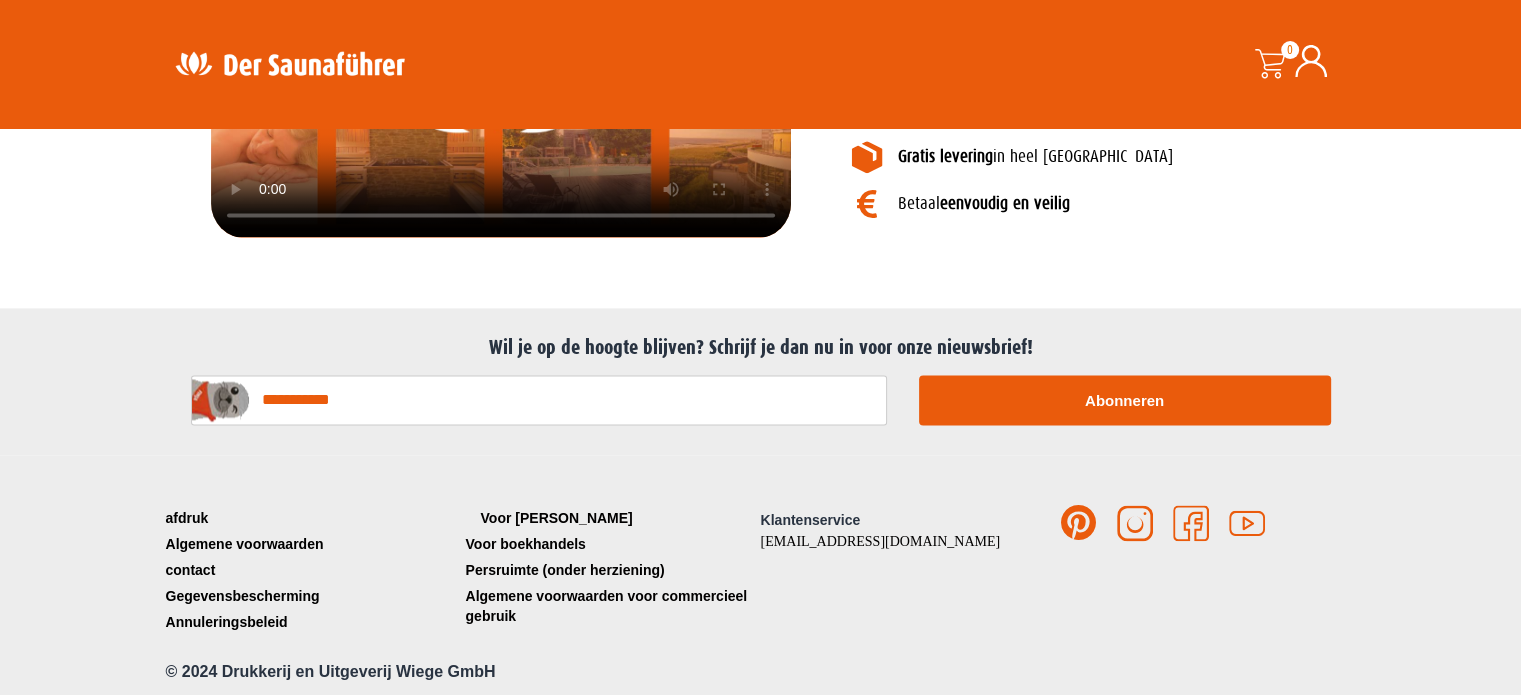 click on "Voor [PERSON_NAME]" 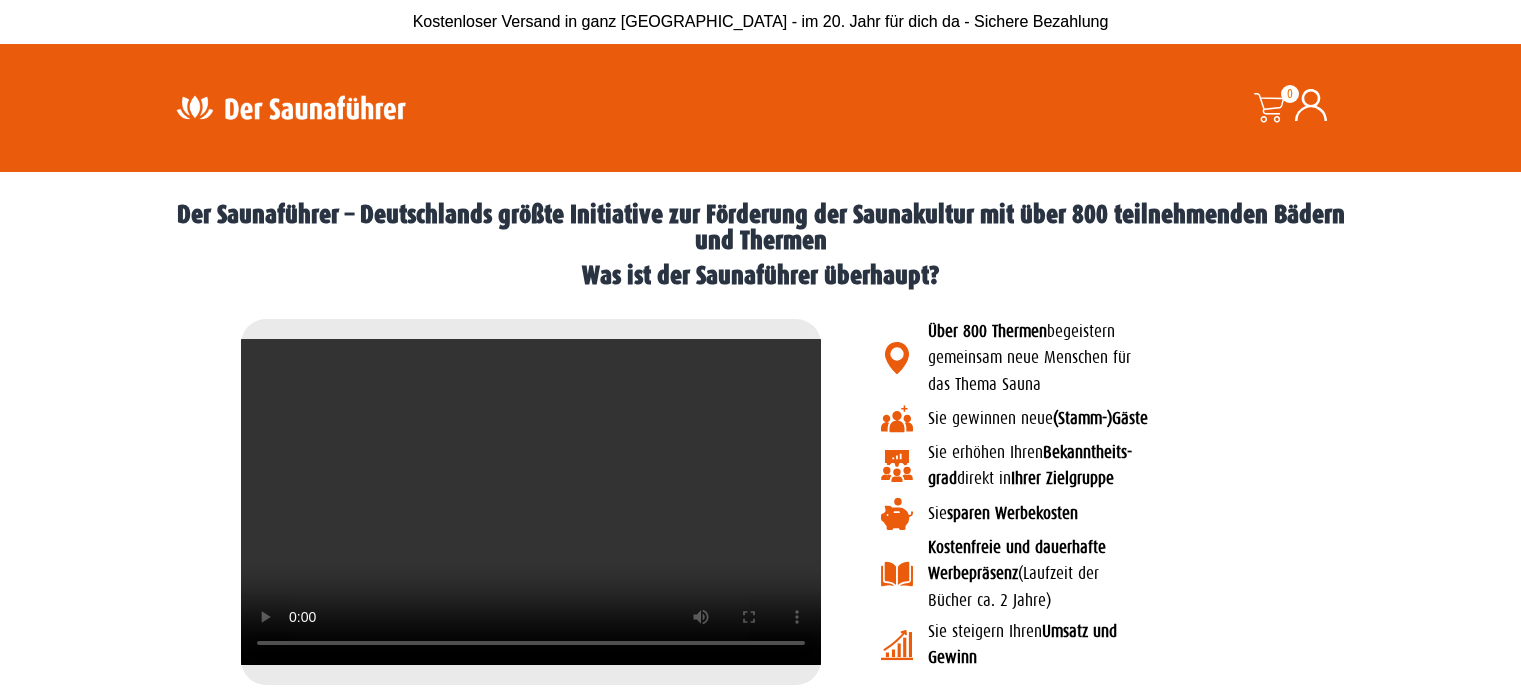 scroll, scrollTop: 0, scrollLeft: 0, axis: both 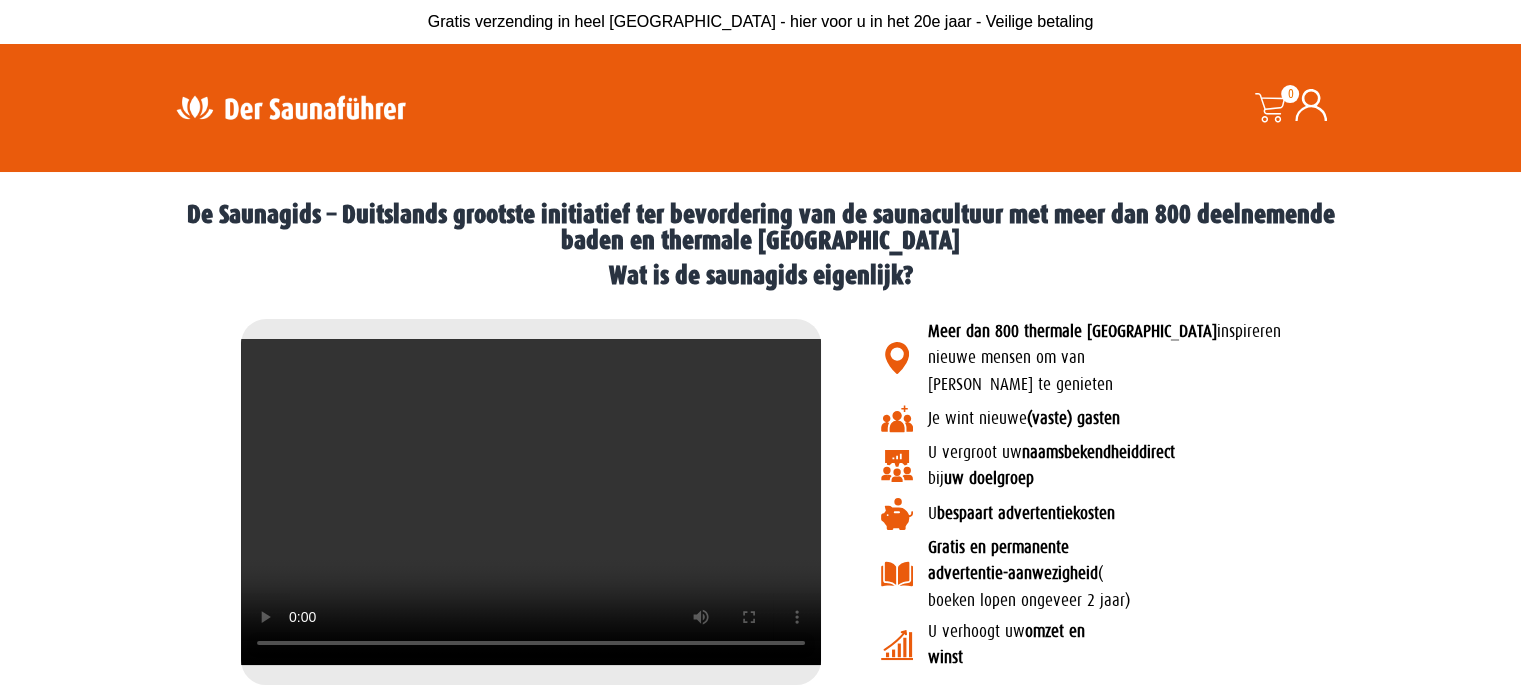 click at bounding box center [1311, 108] 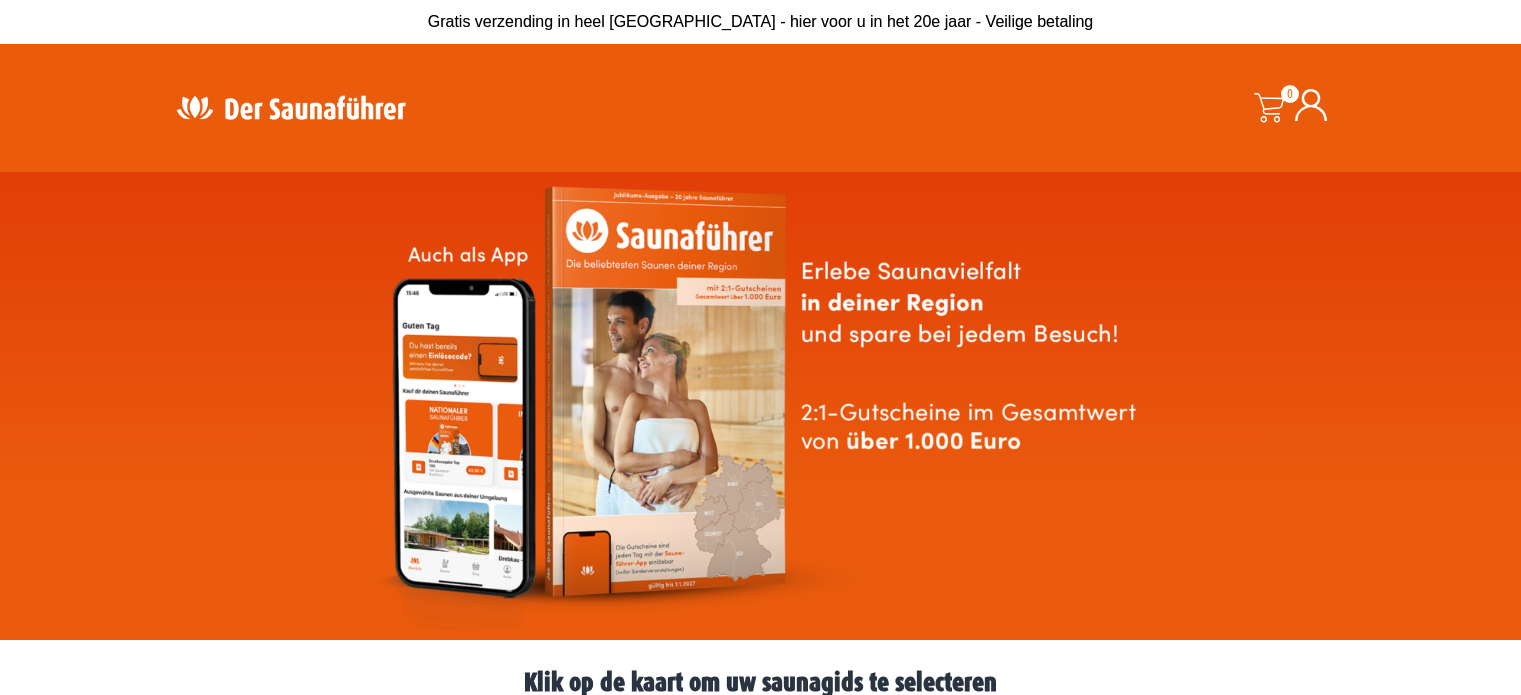 scroll, scrollTop: 0, scrollLeft: 0, axis: both 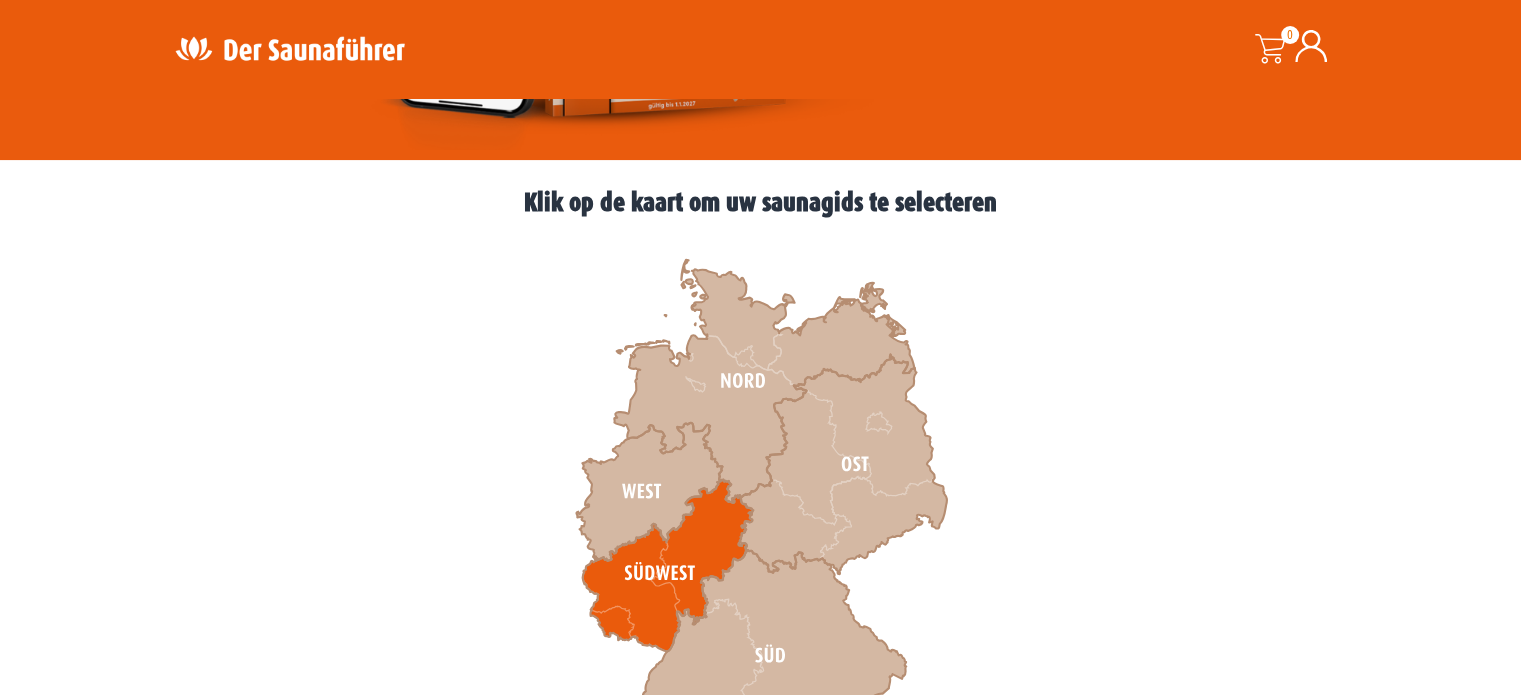 click 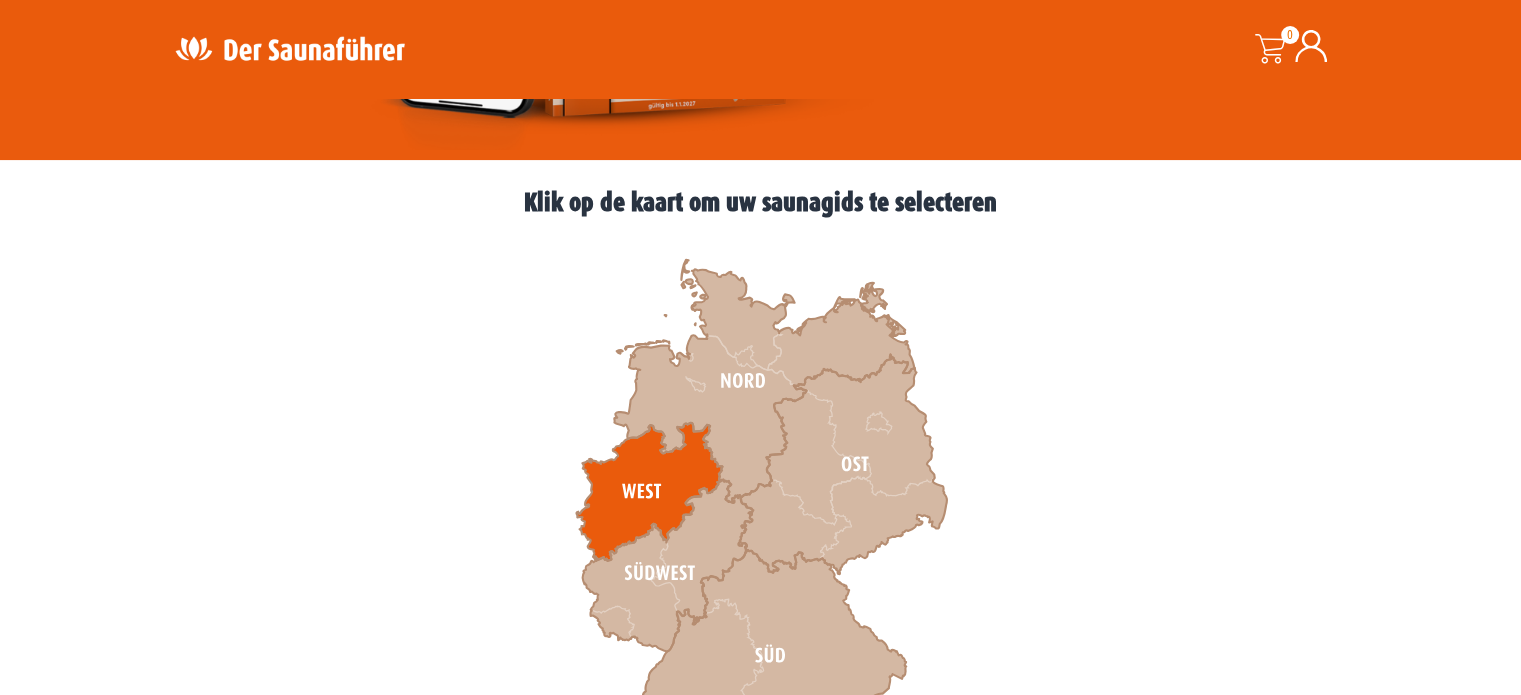 click 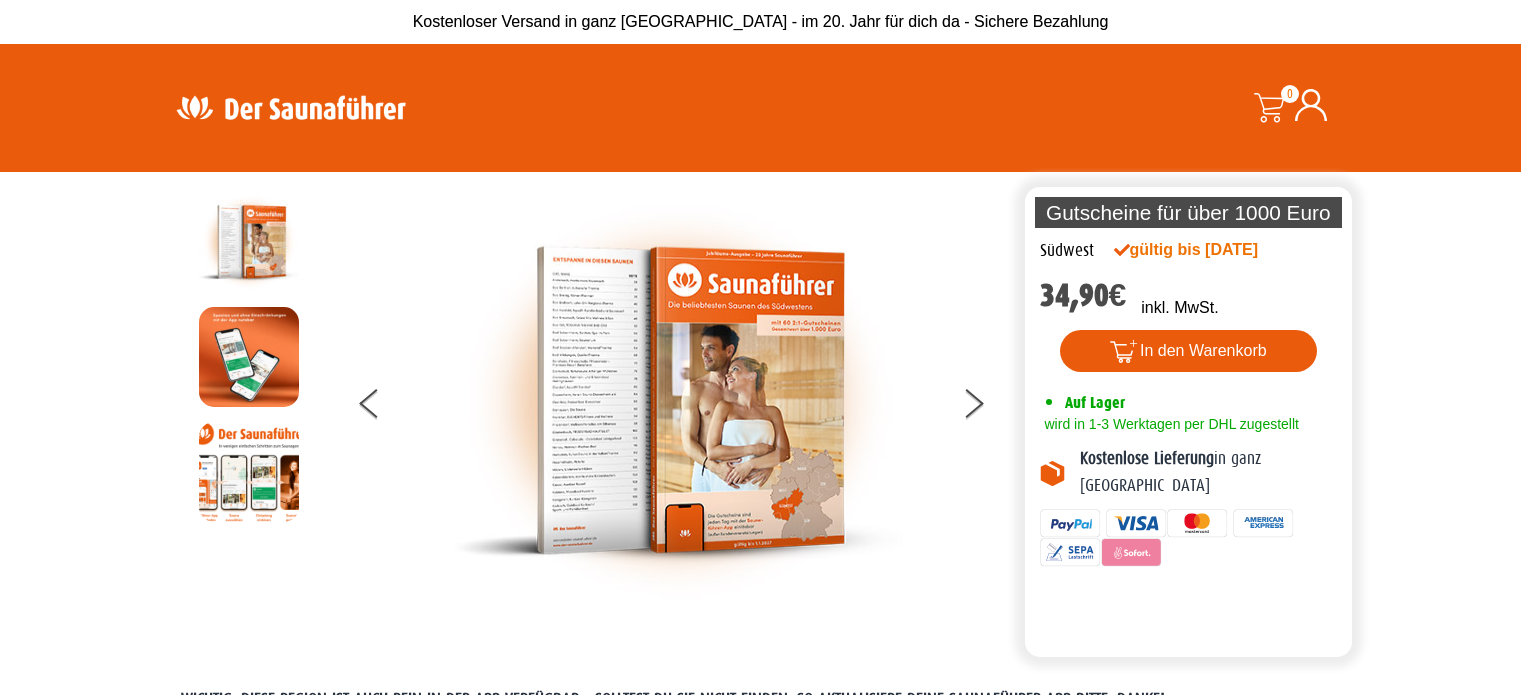 scroll, scrollTop: 0, scrollLeft: 0, axis: both 